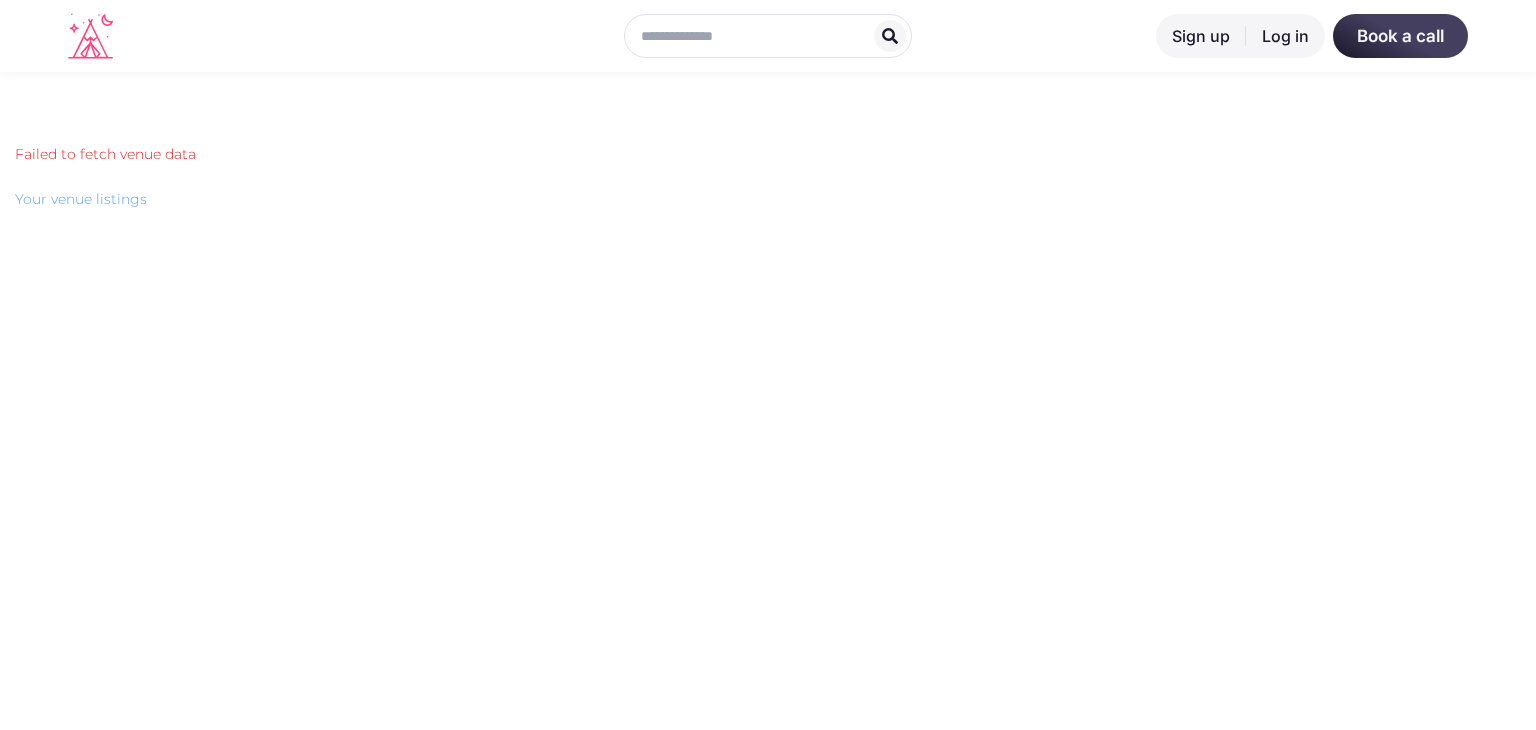 scroll, scrollTop: 0, scrollLeft: 0, axis: both 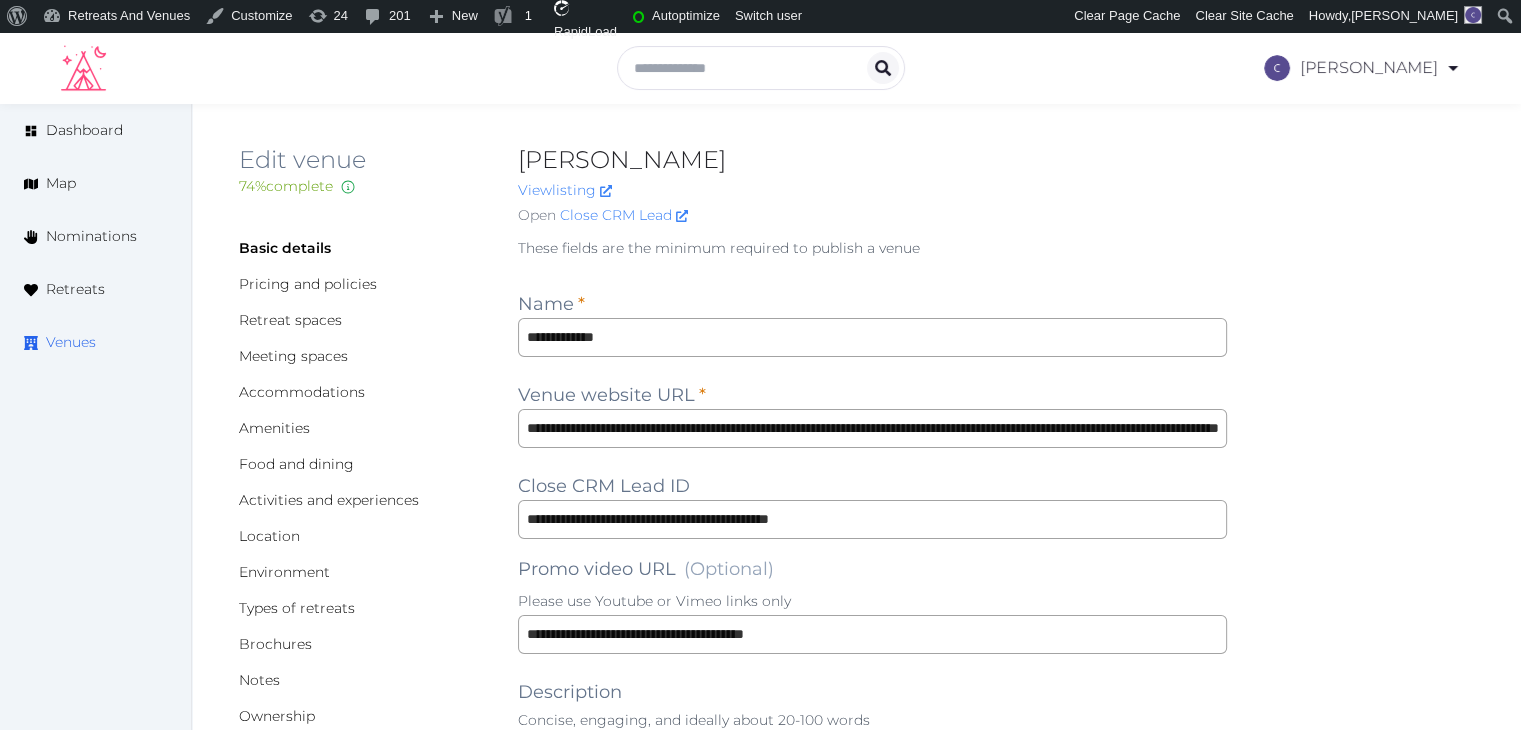 click on "Venues" at bounding box center (71, 342) 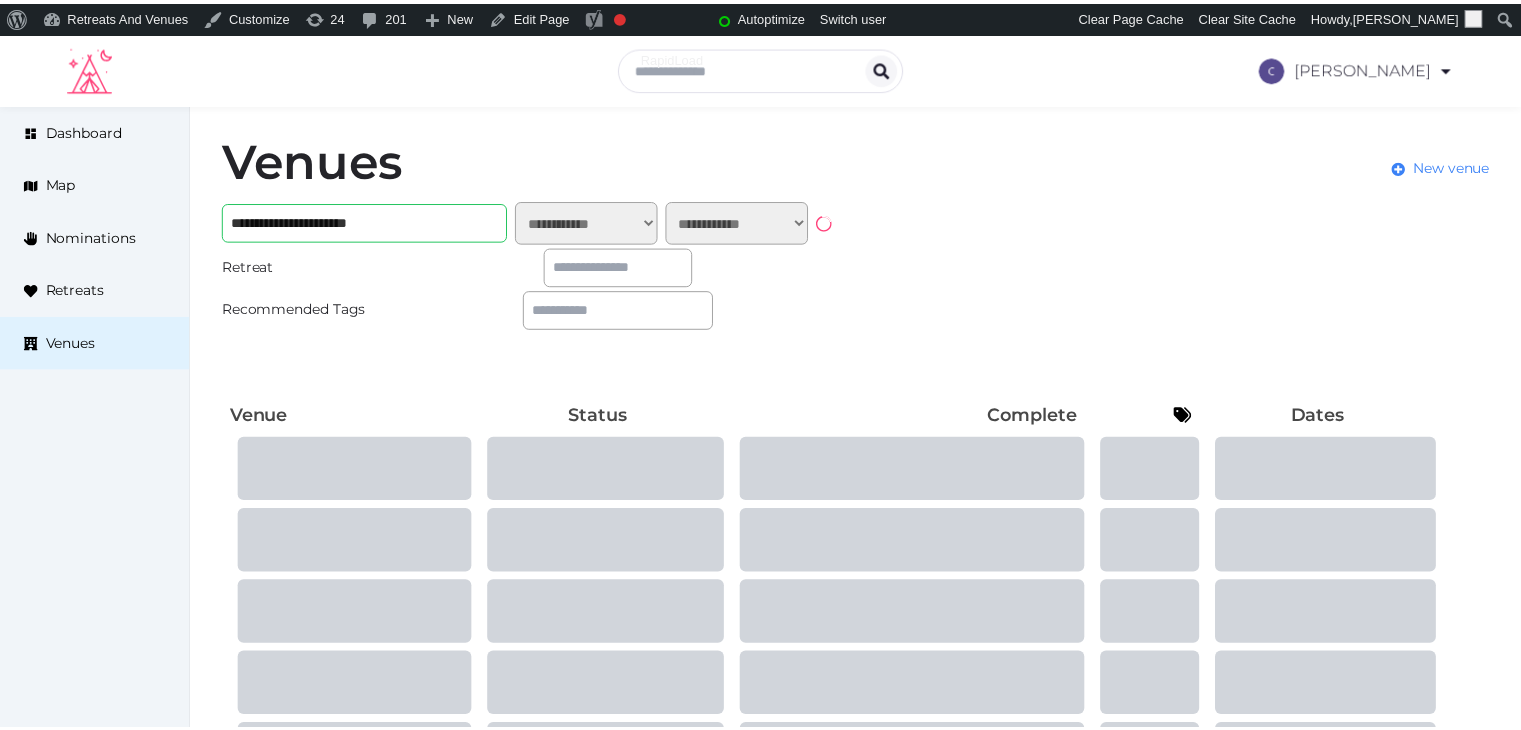 scroll, scrollTop: 0, scrollLeft: 0, axis: both 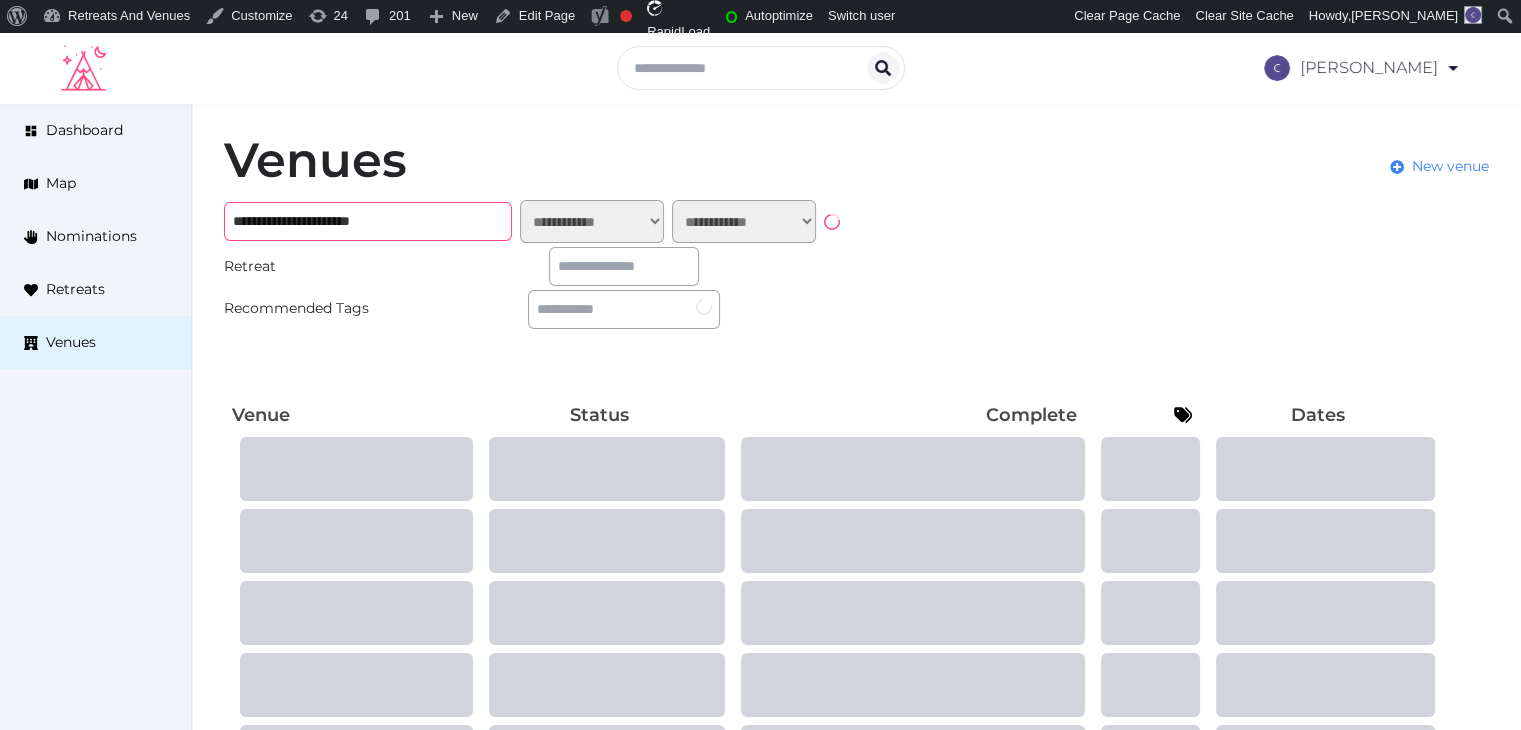 click on "**********" at bounding box center (368, 221) 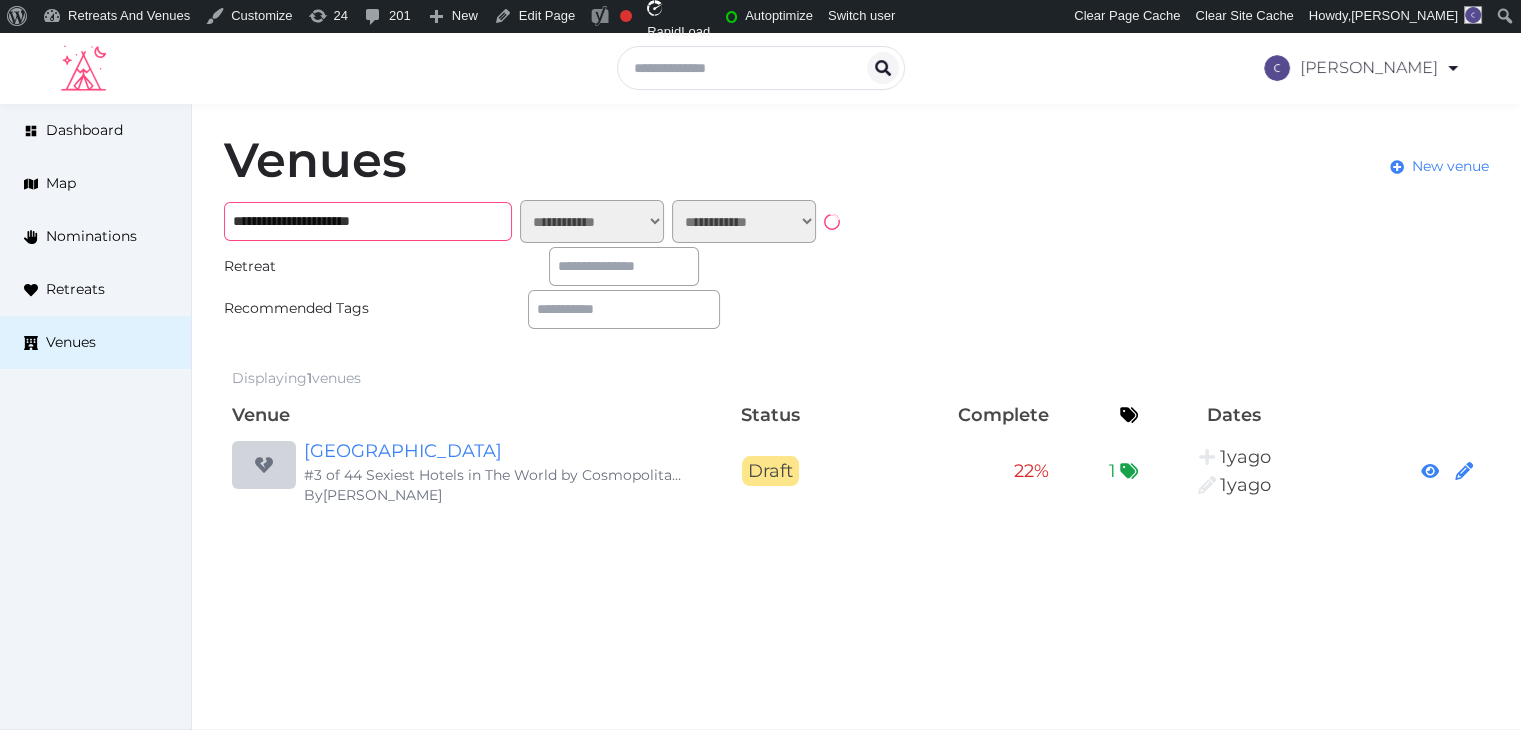click on "**********" at bounding box center [368, 221] 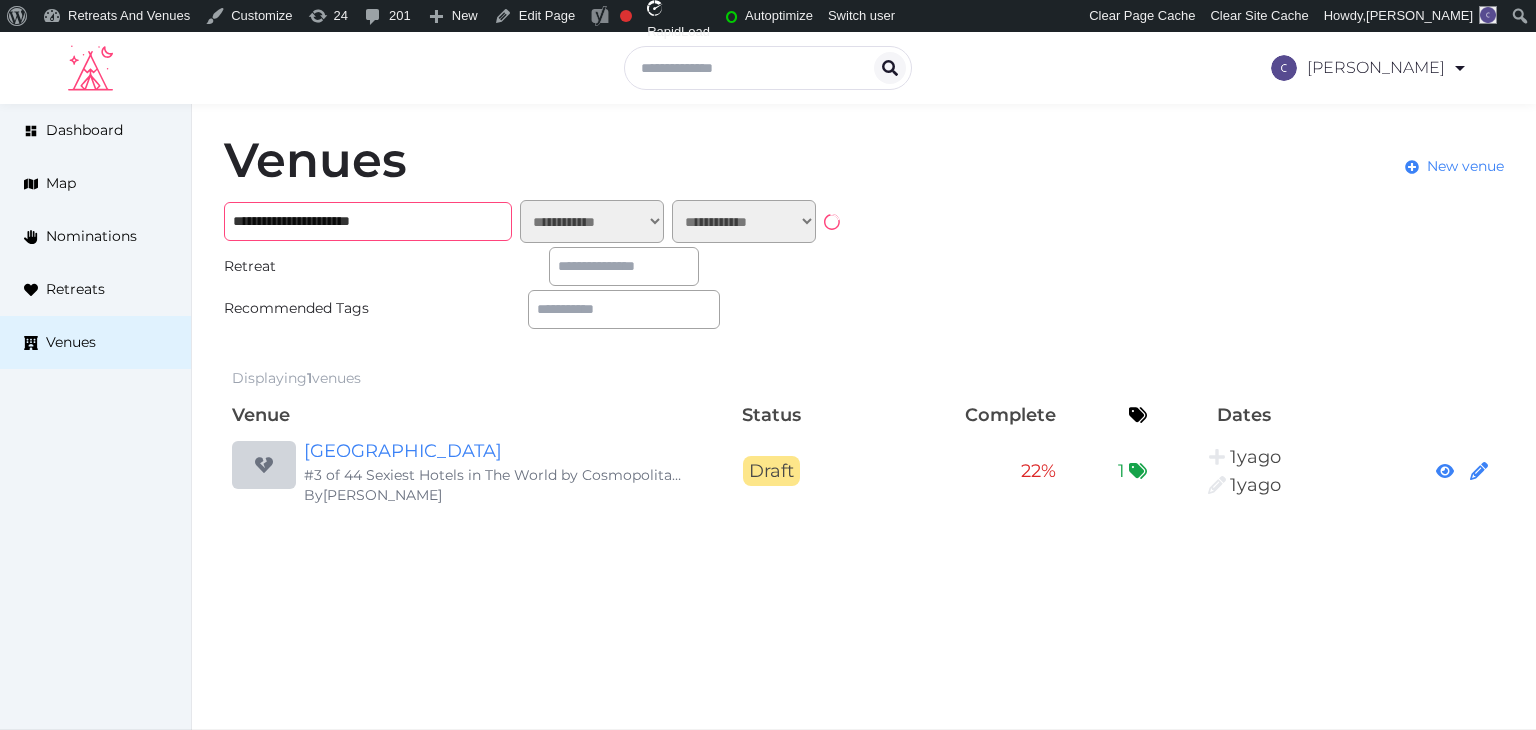 click on "**********" at bounding box center [368, 221] 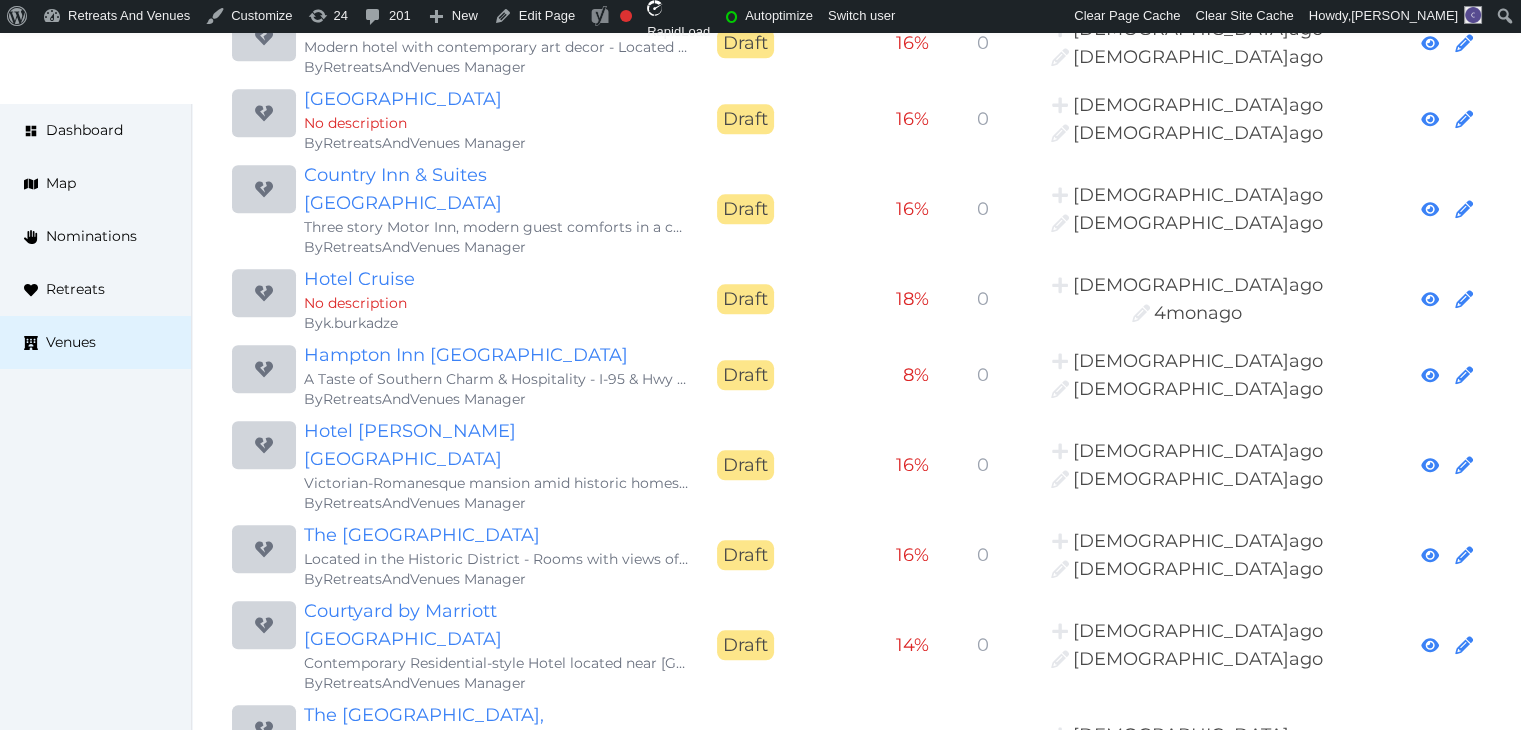 scroll, scrollTop: 2200, scrollLeft: 0, axis: vertical 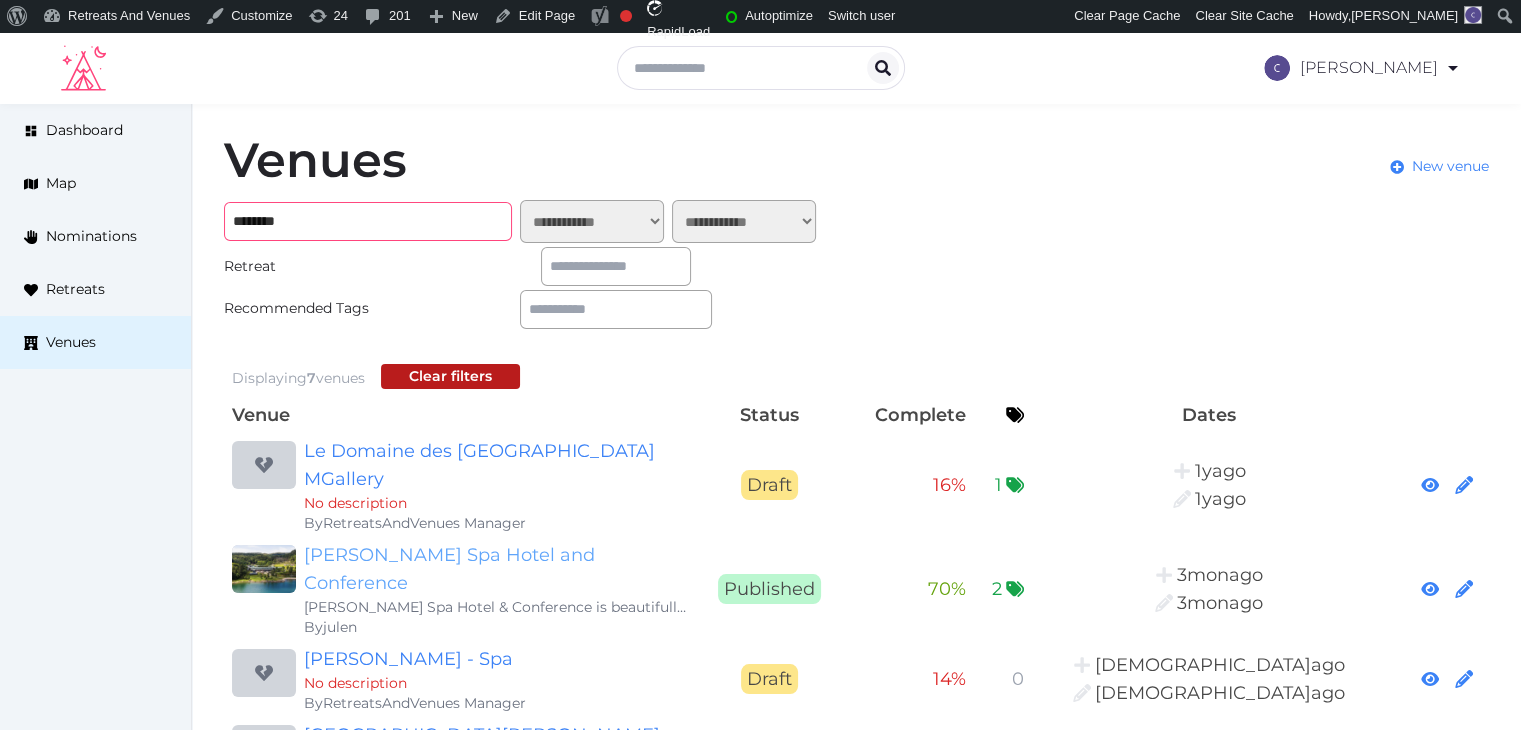 type on "********" 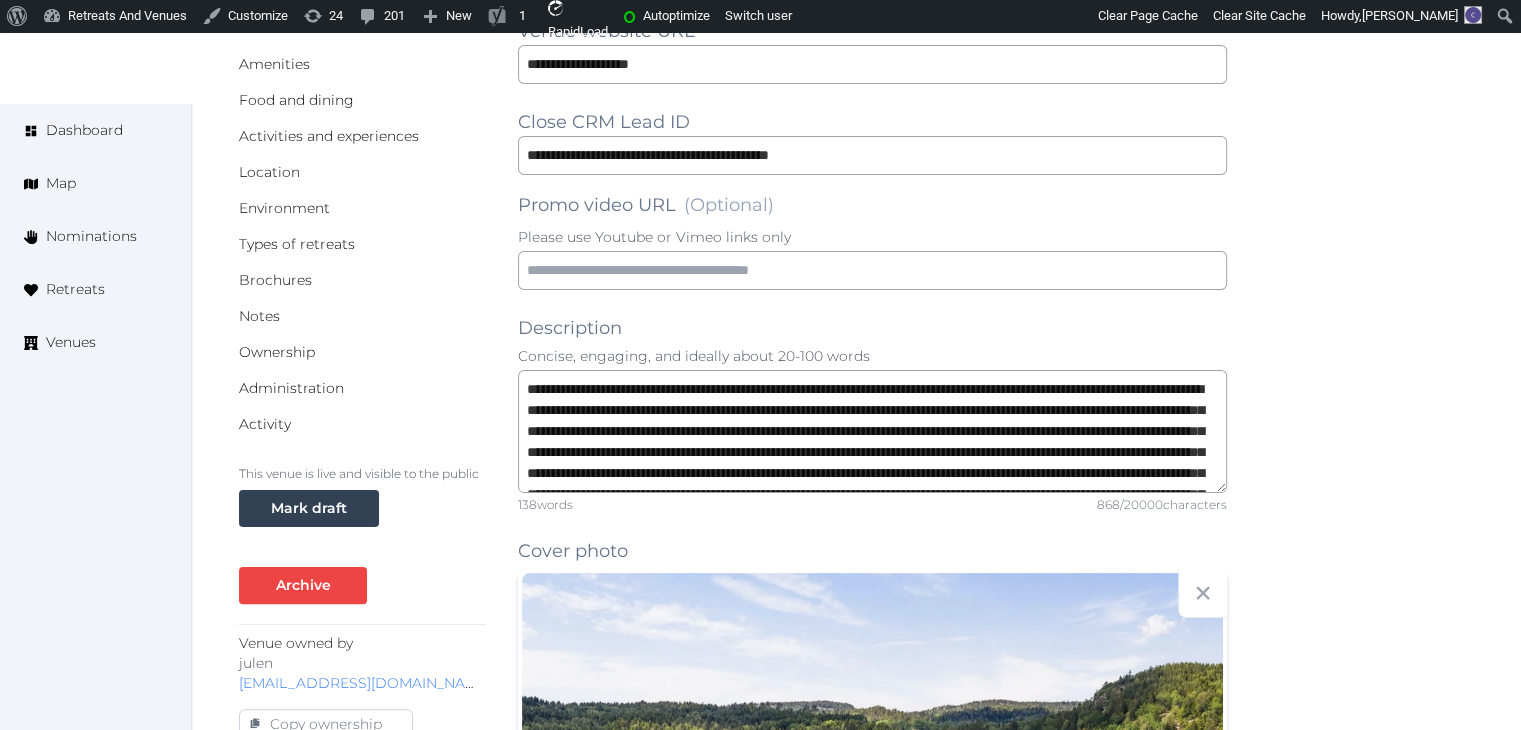 scroll, scrollTop: 400, scrollLeft: 0, axis: vertical 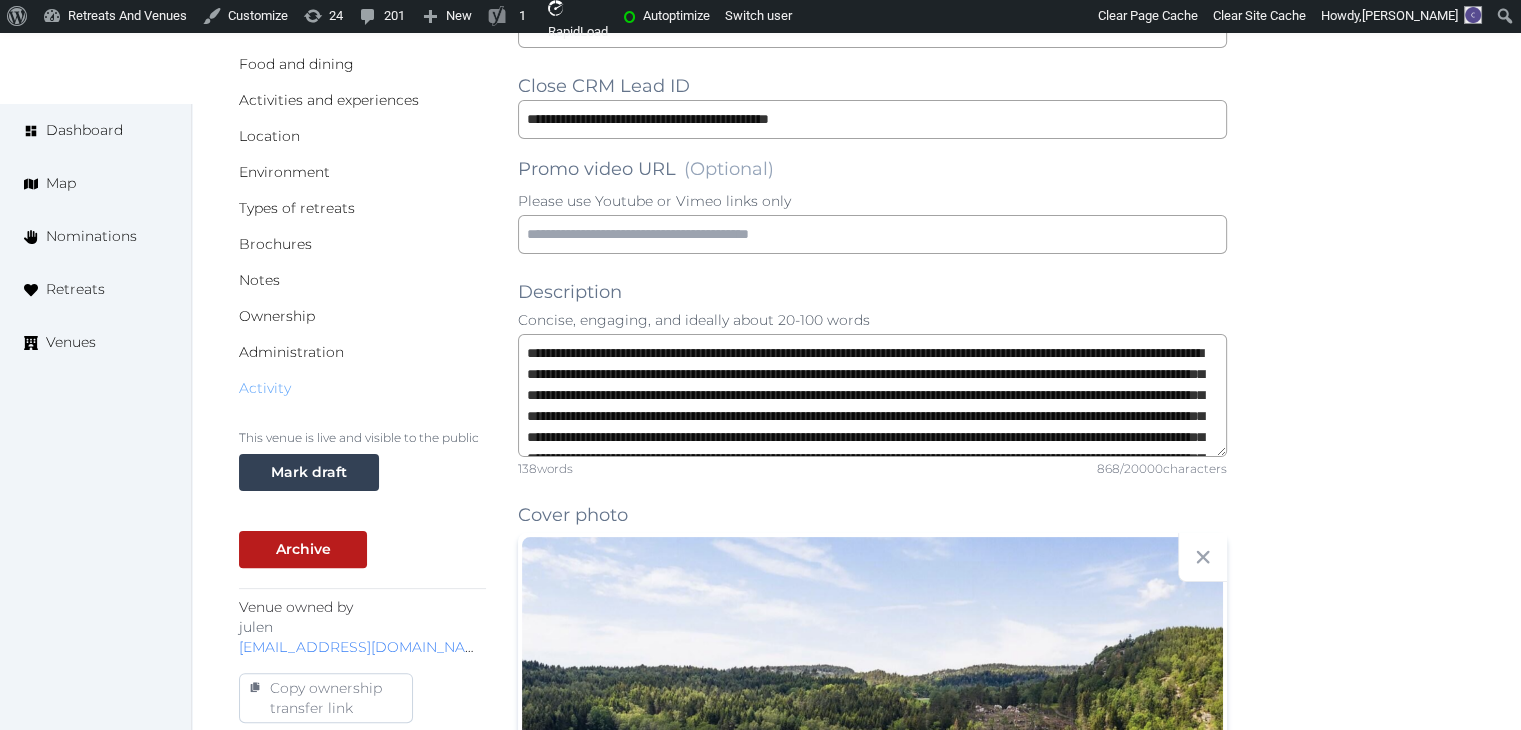 click on "Activity" at bounding box center [265, 388] 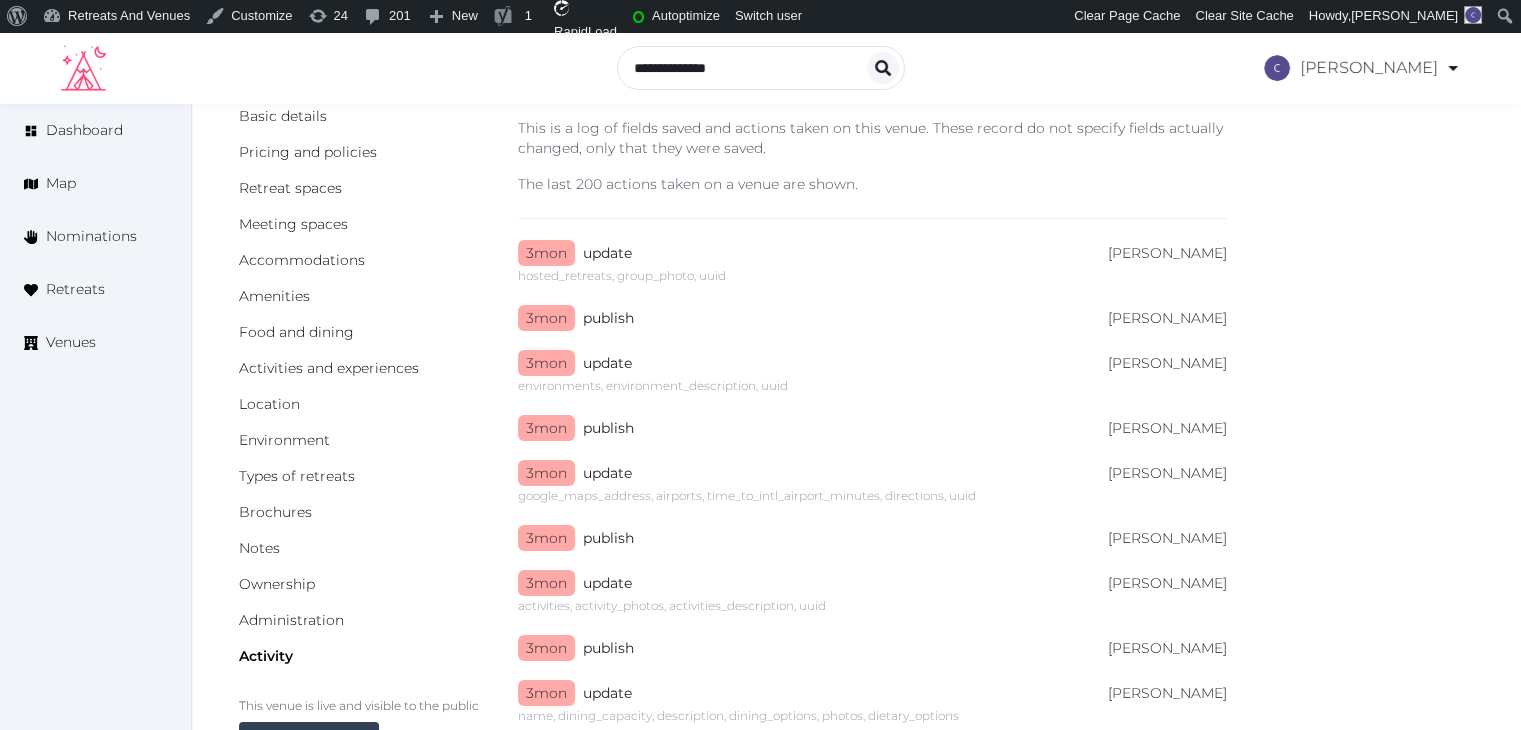 scroll, scrollTop: 0, scrollLeft: 0, axis: both 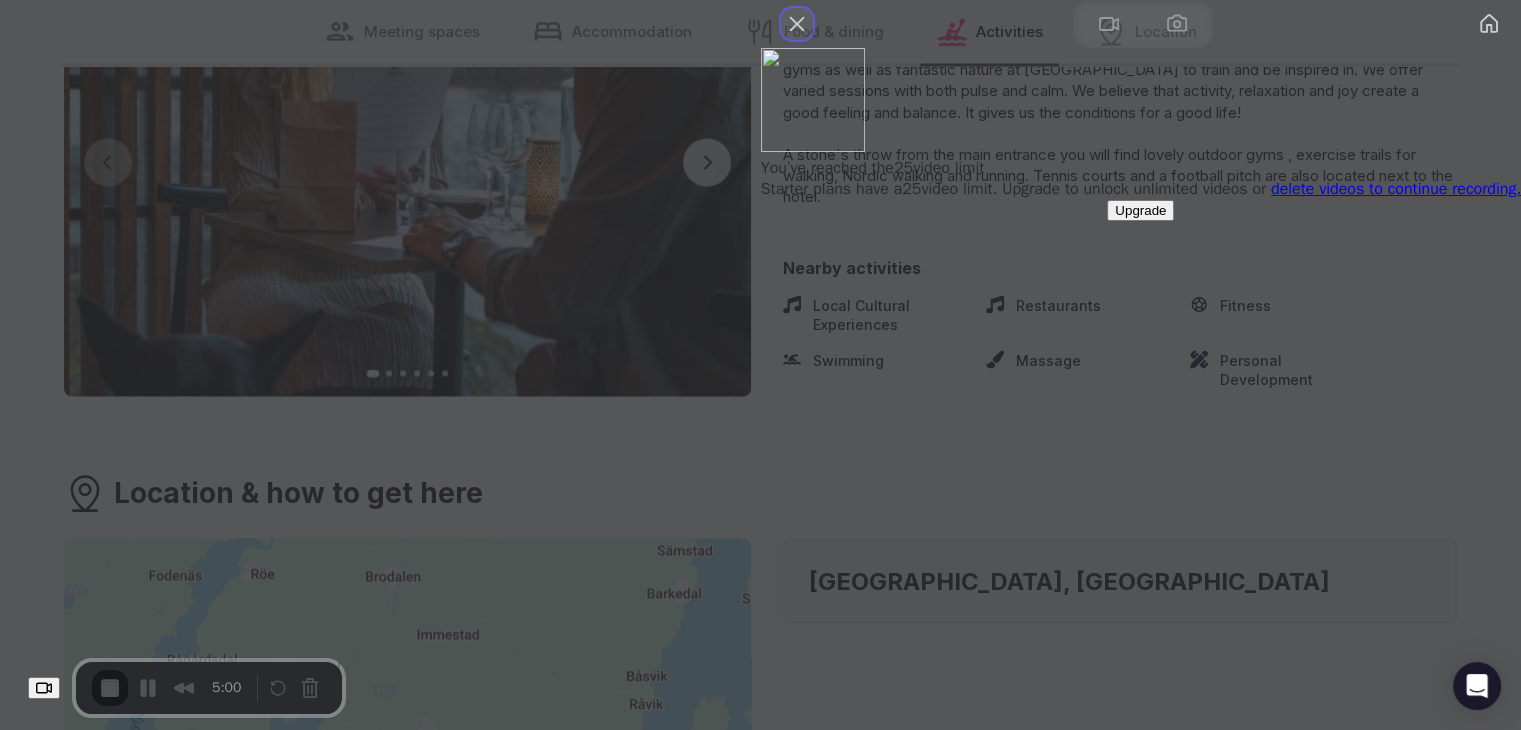 click at bounding box center (797, 24) 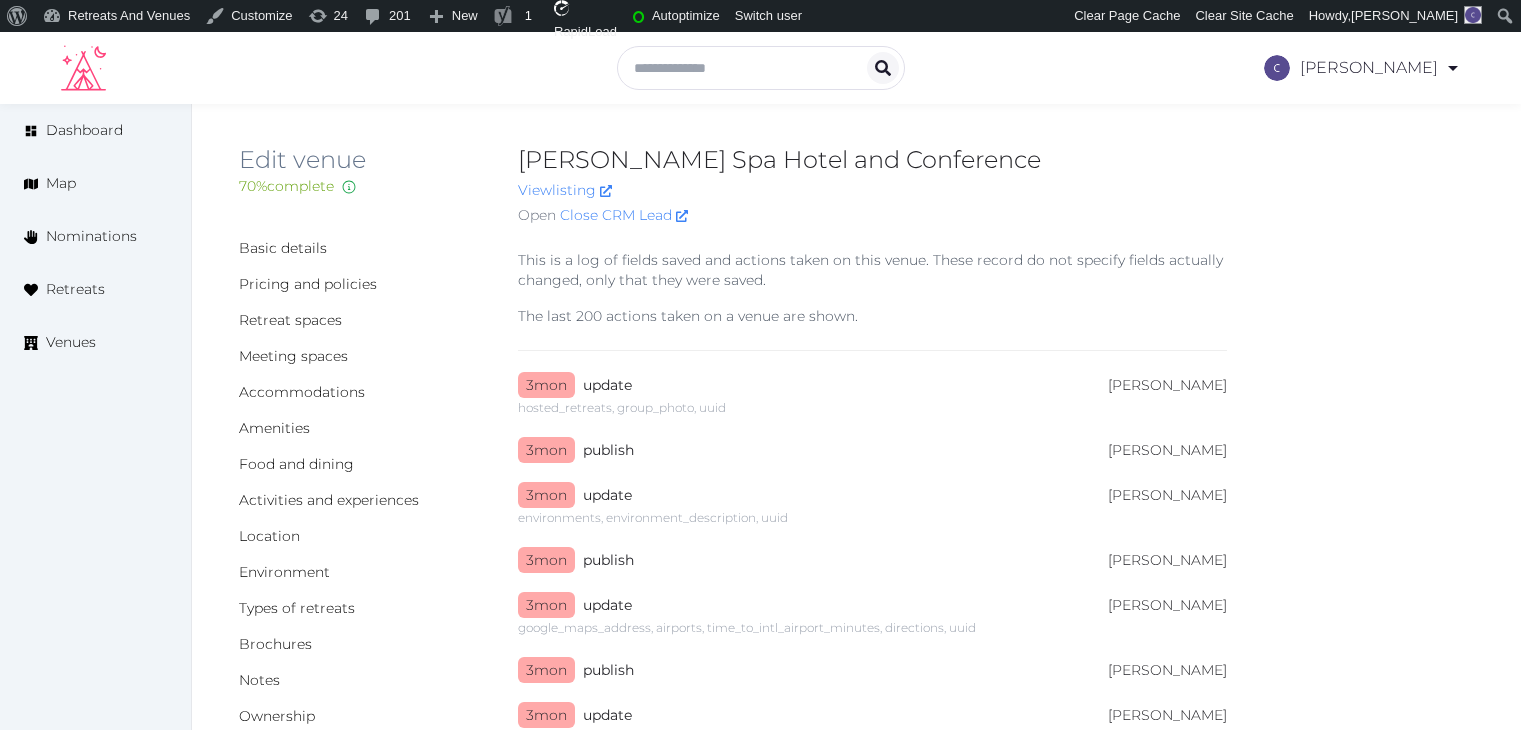 scroll, scrollTop: 0, scrollLeft: 0, axis: both 